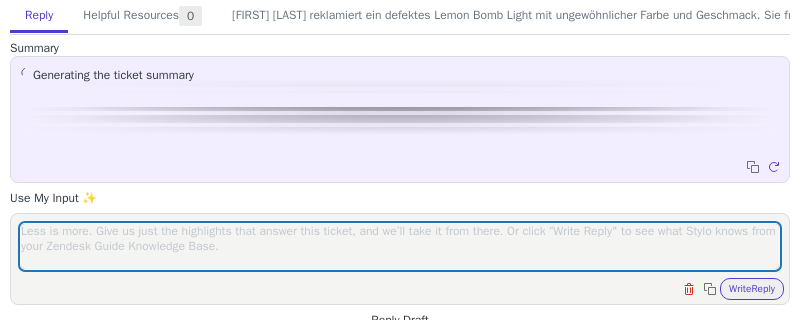 scroll, scrollTop: 0, scrollLeft: 0, axis: both 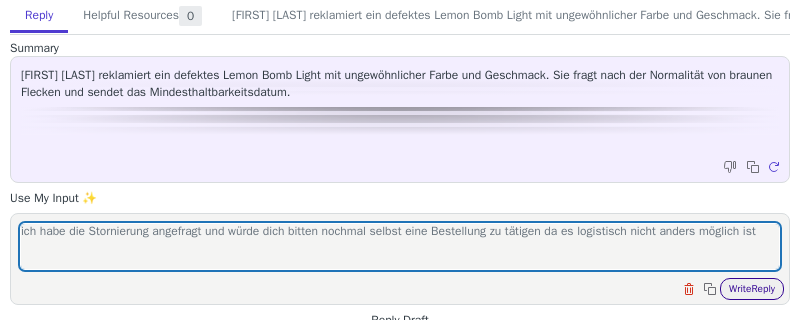type on "ich habe die Stornierung angefragt und würde dich bitten nochmal selbst eine Bestellung zu tätigen da es logistisch nicht anders möglich ist" 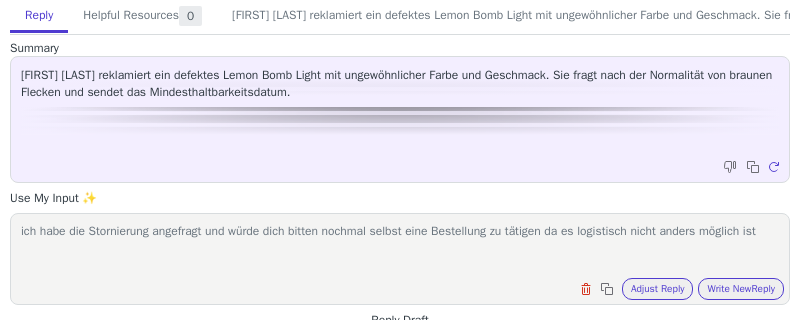 click on "Paste Into Text Editor" at bounding box center [728, 595] 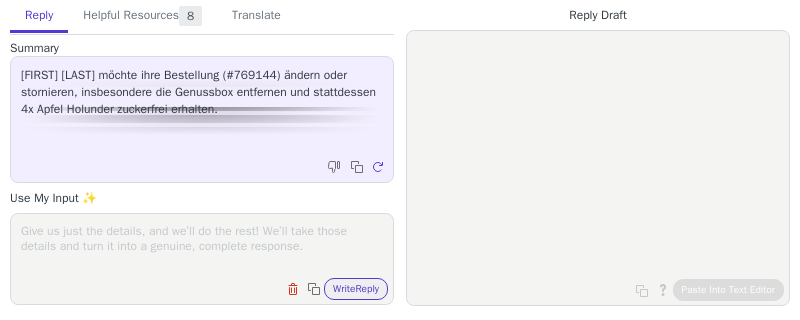scroll, scrollTop: 0, scrollLeft: 0, axis: both 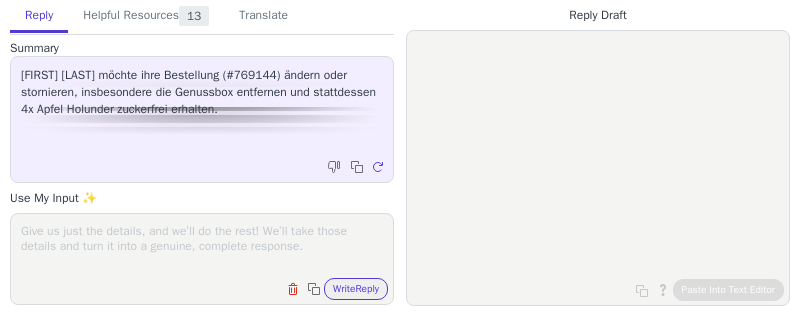 click at bounding box center [202, 246] 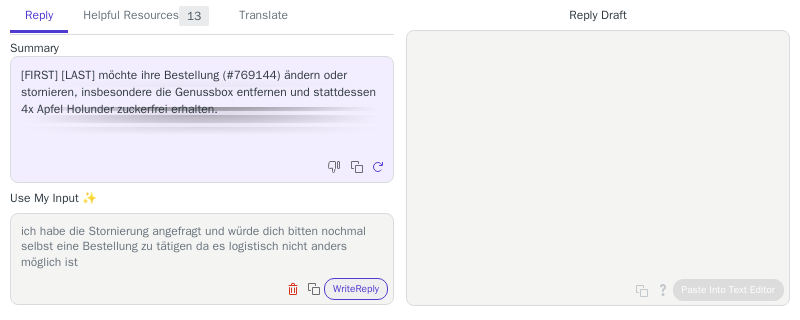 scroll, scrollTop: 0, scrollLeft: 0, axis: both 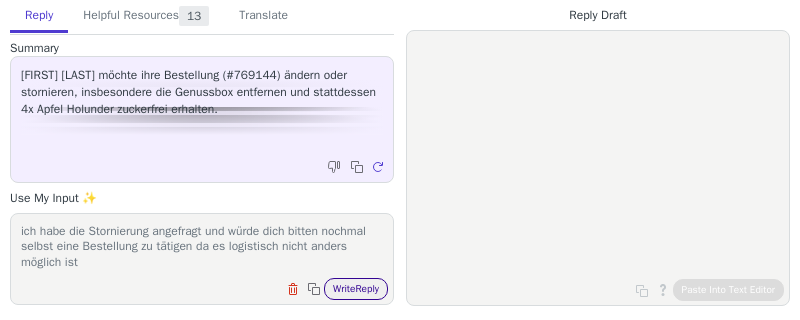 type on "ich habe die Stornierung angefragt und würde dich bitten nochmal selbst eine Bestellung zu tätigen da es logistisch nicht anders möglich ist" 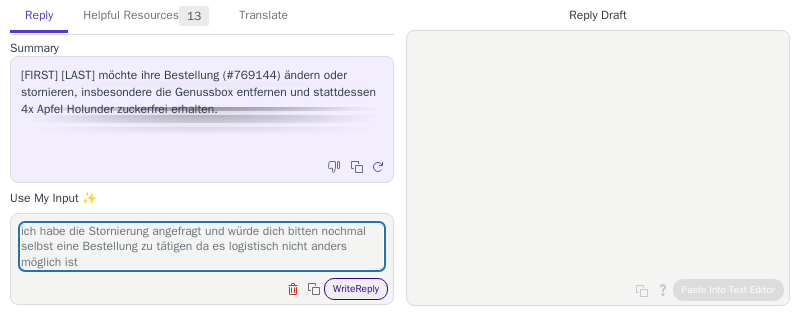click on "Write  Reply" at bounding box center (356, 289) 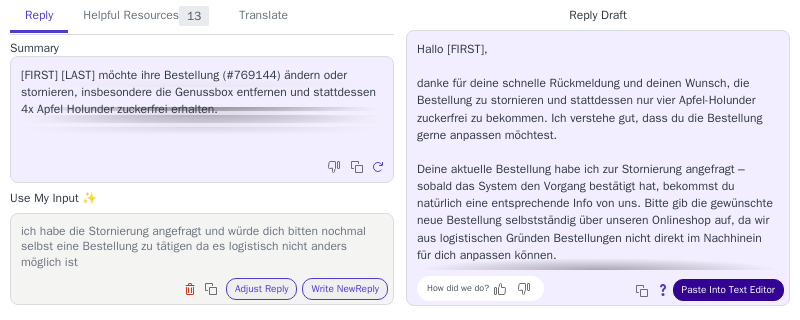 click on "Paste Into Text Editor" at bounding box center (728, 290) 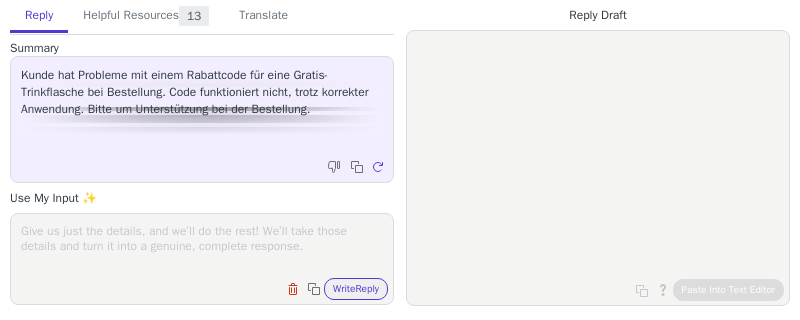 scroll, scrollTop: 0, scrollLeft: 0, axis: both 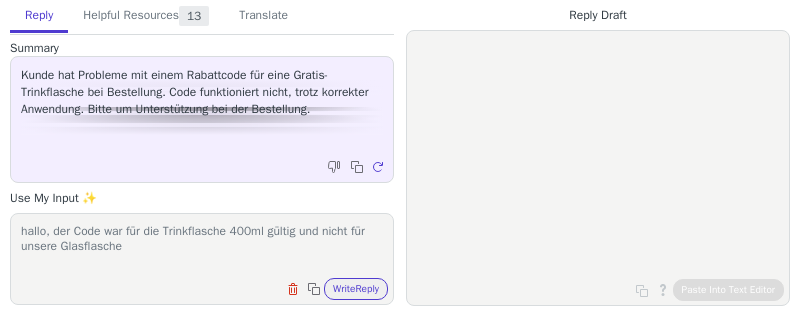 click on "hallo, der Code war für die Trinkflasche 400ml gültig und nicht für unsere Glasflasche" at bounding box center (202, 246) 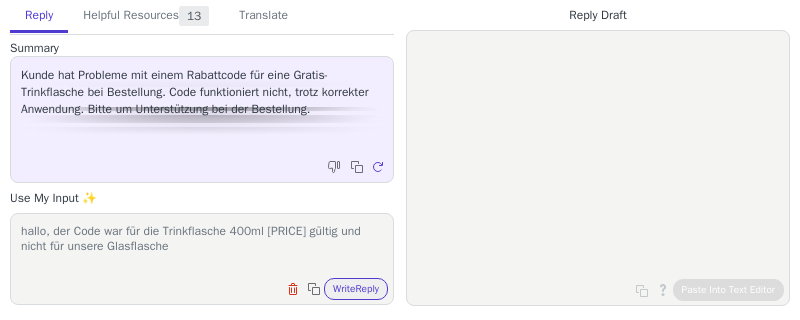 click on "hallo, der Code war für die Trinkflasche 400ml 9,90 gültig und nicht für unsere Glasflasche" at bounding box center (202, 246) 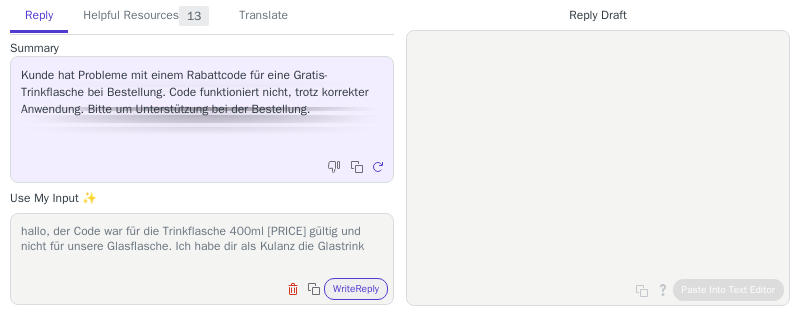 scroll, scrollTop: 0, scrollLeft: 0, axis: both 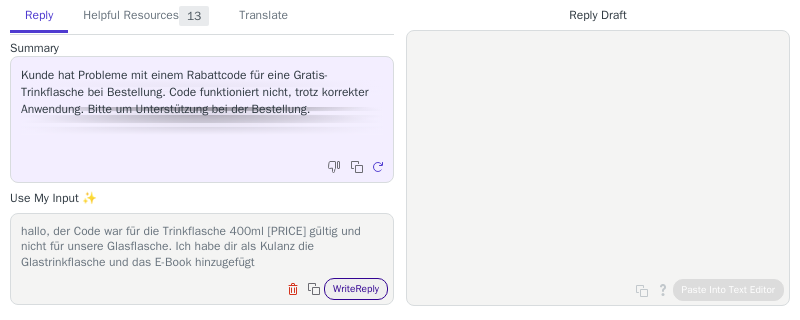 type on "hallo, der Code war für die Trinkflasche 400ml 9,90 gültig und nicht für unsere Glasflasche. Ich habe dir als Kulanz die Glastrinkflasche und das E-Book hinzugefügt" 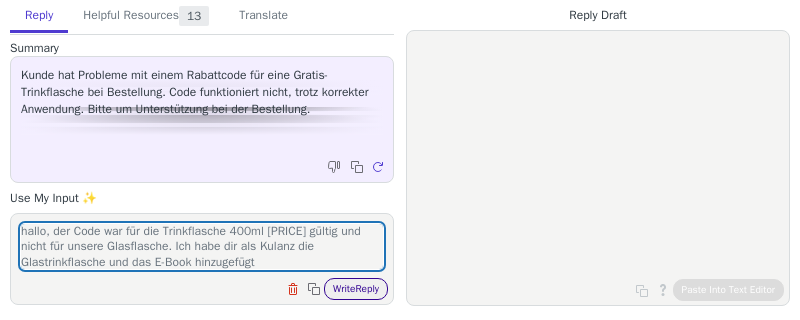 click on "Write  Reply" at bounding box center [356, 289] 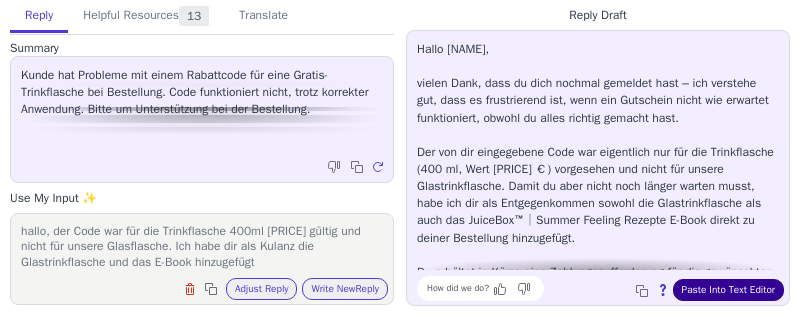 click on "Paste Into Text Editor" at bounding box center (728, 290) 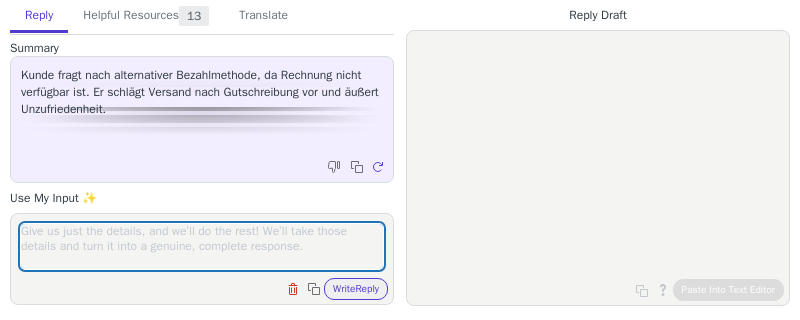 scroll, scrollTop: 0, scrollLeft: 0, axis: both 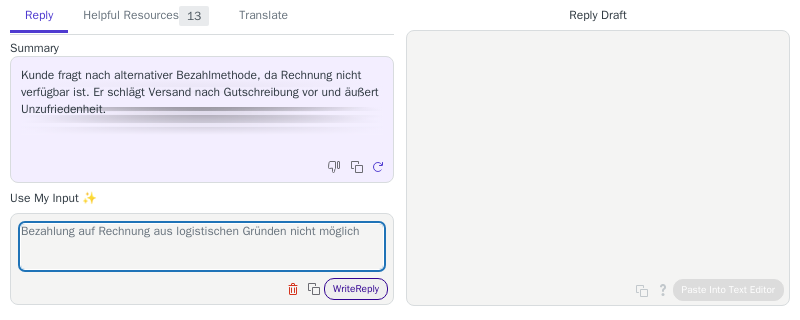 type on "Bezahlung auf Rechnung aus logistischen Gründen nicht möglich" 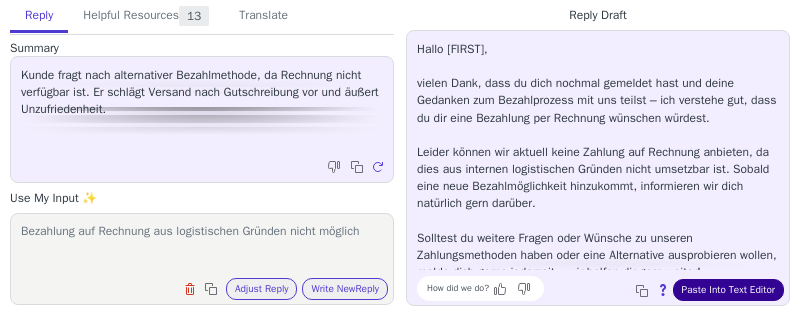 click on "Paste Into Text Editor" at bounding box center [728, 290] 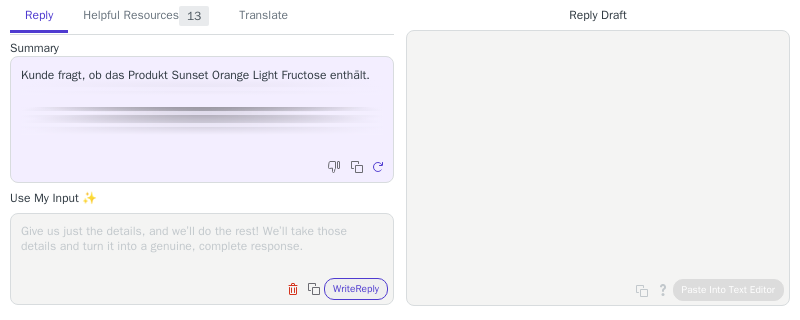 scroll, scrollTop: 0, scrollLeft: 0, axis: both 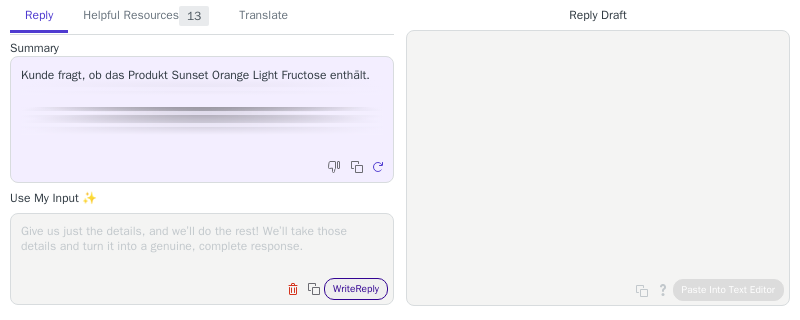 click on "Write  Reply" at bounding box center (356, 289) 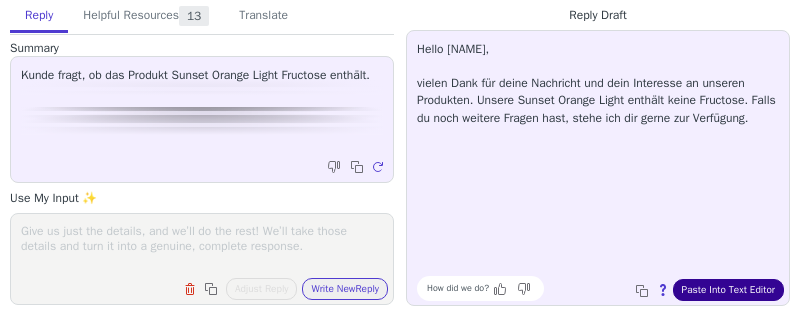 click on "Paste Into Text Editor" at bounding box center [728, 290] 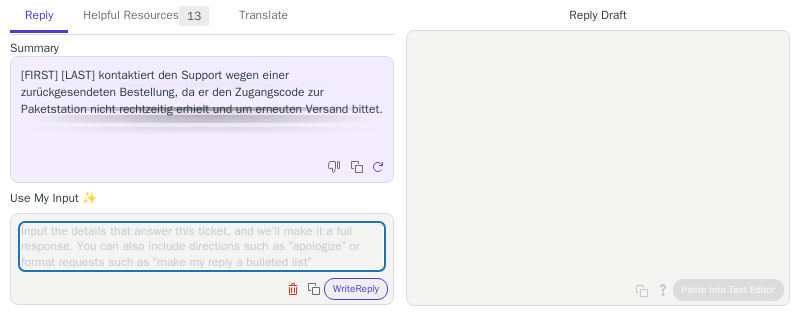 scroll, scrollTop: 0, scrollLeft: 0, axis: both 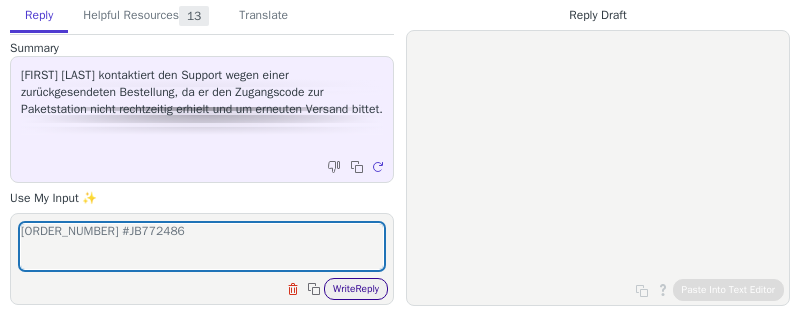 type on "[ORDER_NUMBER] #JB772486" 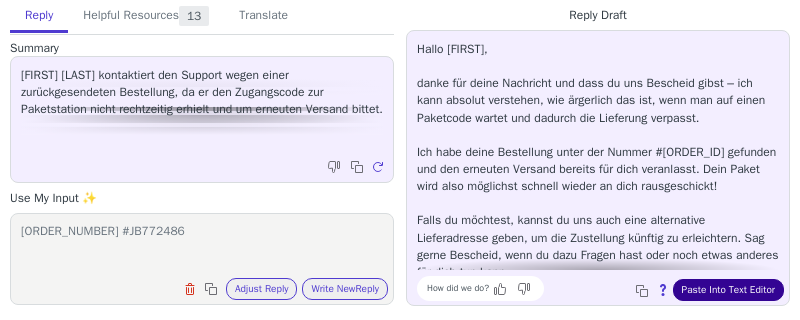click on "Paste Into Text Editor" at bounding box center (728, 290) 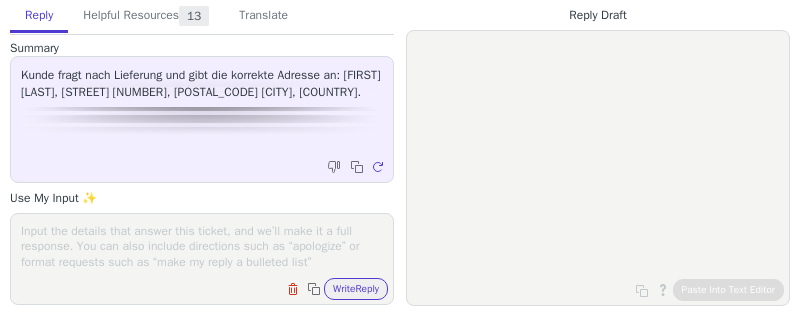 scroll, scrollTop: 0, scrollLeft: 0, axis: both 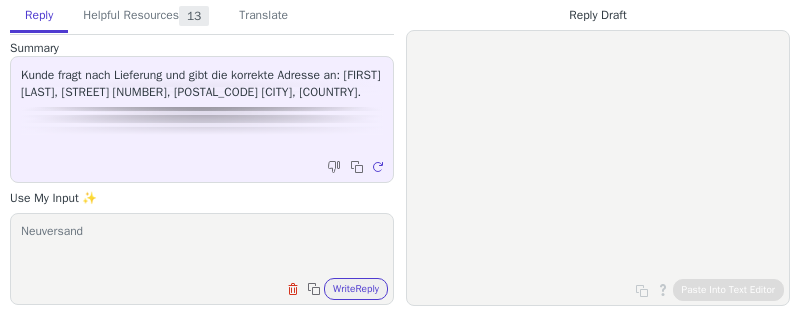 paste on "#[ID]" 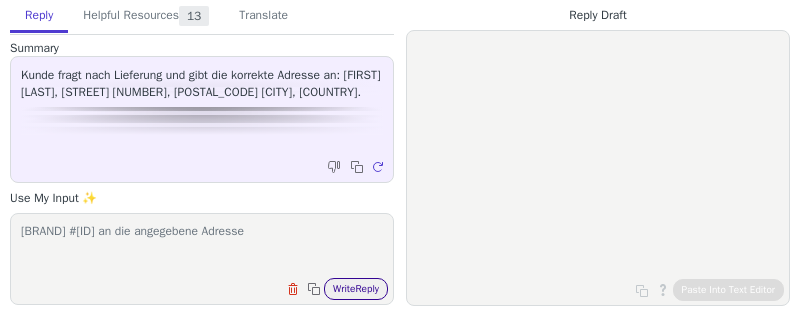 type on "[BRAND] #[ID] an die angegebene Adresse" 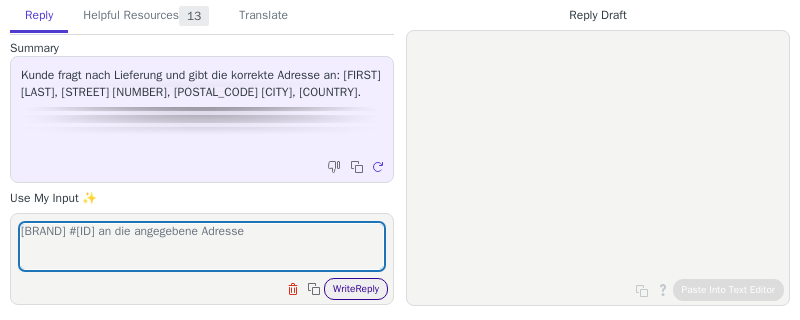 click on "Write  Reply" at bounding box center [356, 289] 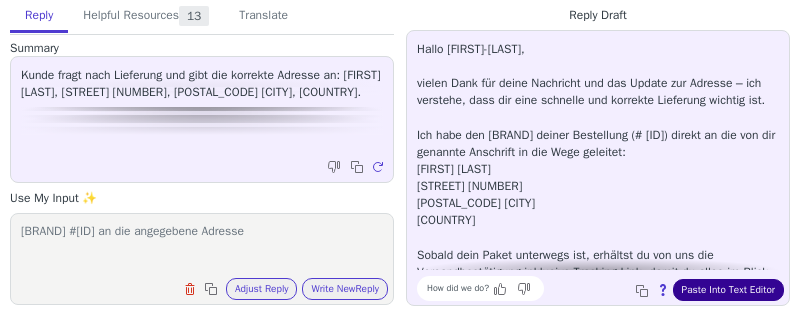 click on "Paste Into Text Editor" at bounding box center [728, 290] 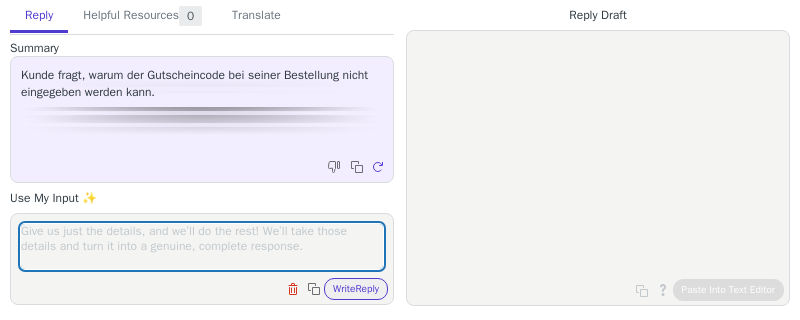 scroll, scrollTop: 0, scrollLeft: 0, axis: both 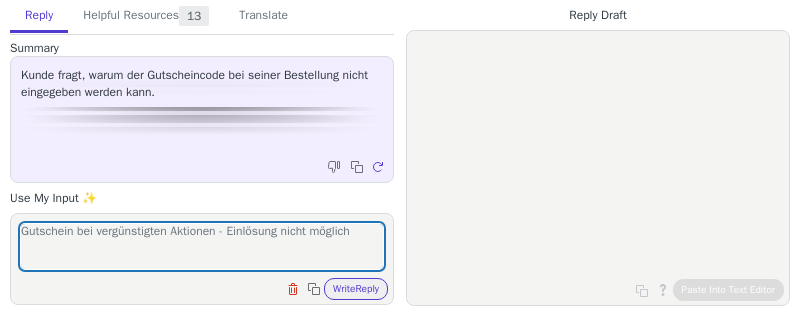 click on "Gutschein bei vergünstigten Aktionen - Einlösung nicht möglich Clear field Copy to clipboard Write  Reply" at bounding box center (202, 259) 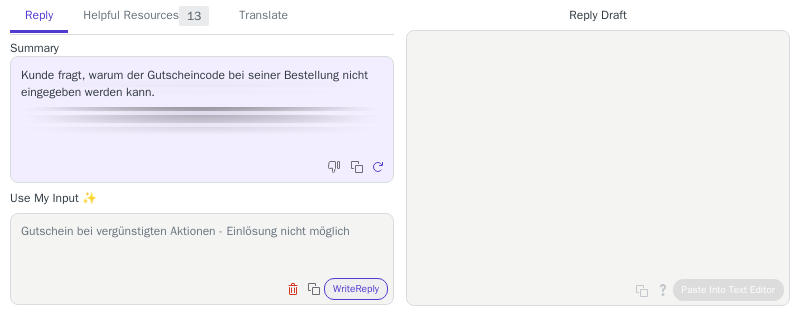click on "Gutschein bei vergünstigten Aktionen - Einlösung nicht möglich" at bounding box center [202, 246] 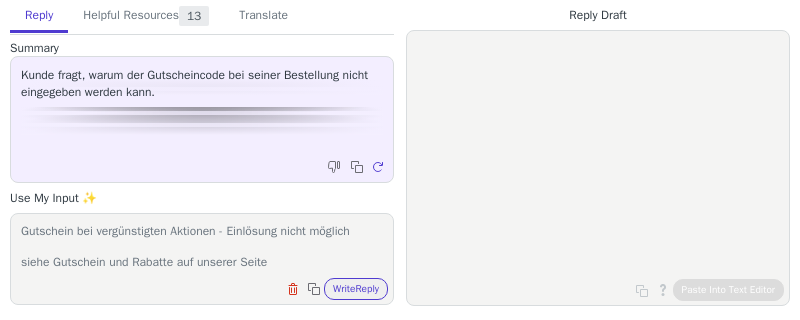 scroll, scrollTop: 16, scrollLeft: 0, axis: vertical 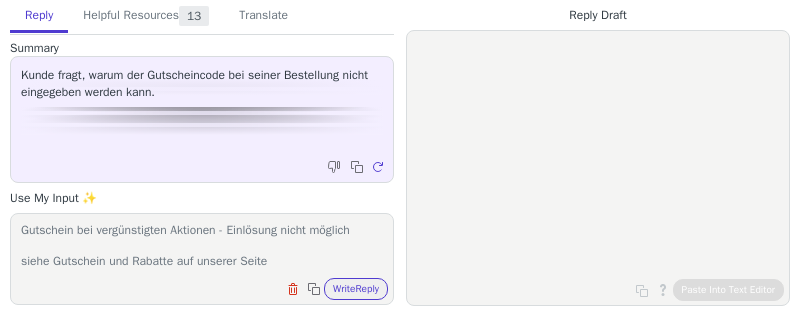 paste on "https://juice-box.at/a/faq" 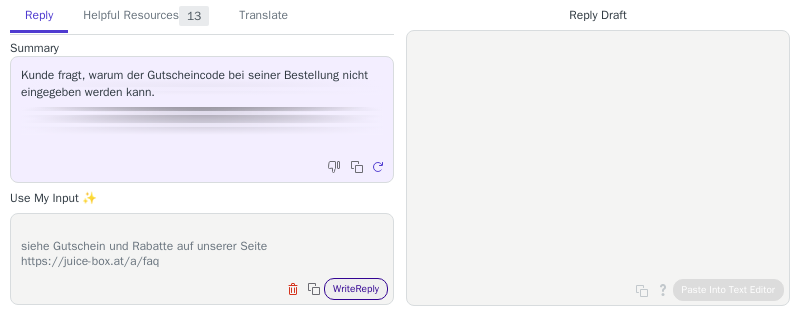 type on "Gutschein bei vergünstigten Aktionen - Einlösung nicht möglich
siehe Gutschein und Rabatte auf unserer Seite
https://juice-box.at/a/faq" 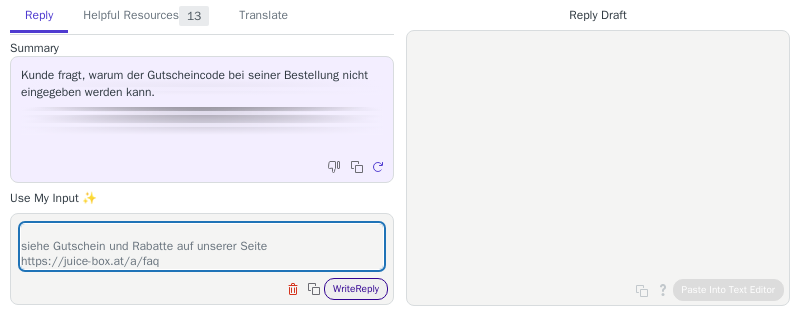 click on "Write  Reply" at bounding box center (356, 289) 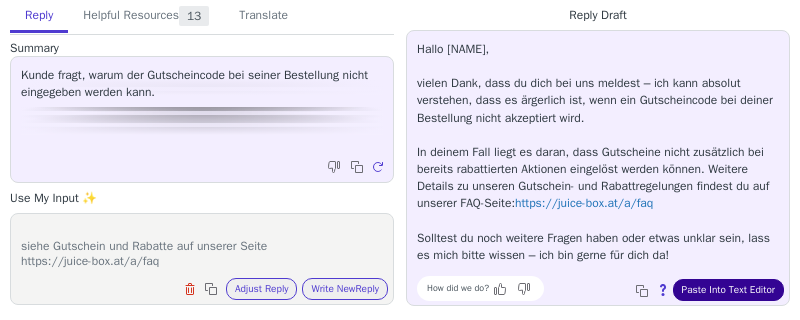 click on "Paste Into Text Editor" at bounding box center [728, 290] 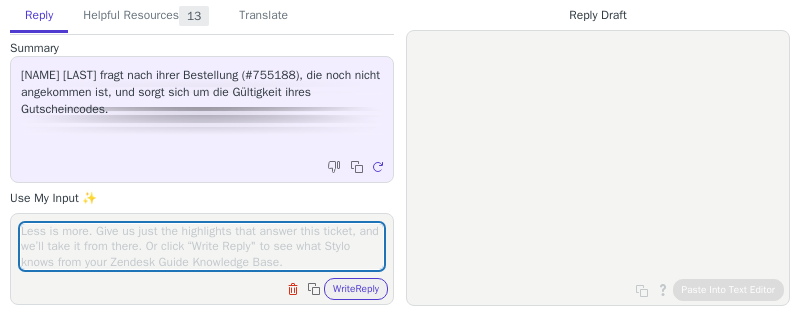 scroll, scrollTop: 0, scrollLeft: 0, axis: both 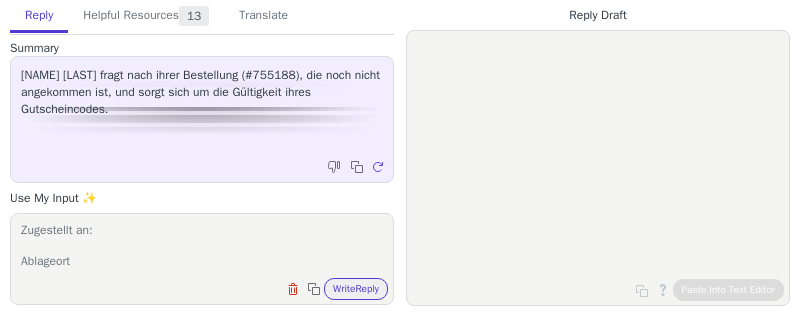 click on "DHL SendungSendungsnummer: [TRACKING] [TRACKING]
[TRACKING]
Zustellung erfolgreich.
Sa, 05.07.2025, 16:07 Uhr
Zugestellt an:
Ablageort" at bounding box center (202, 246) 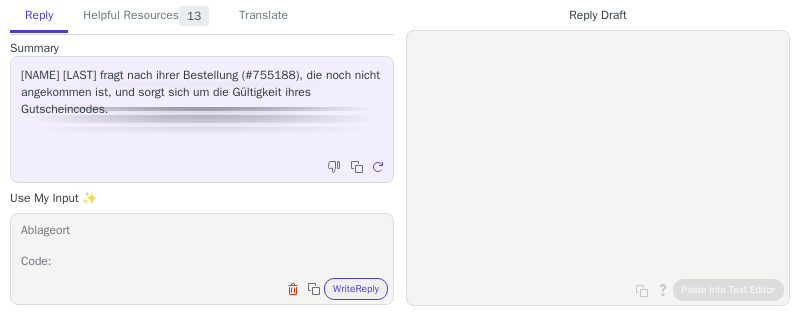 paste on "[COUPON]" 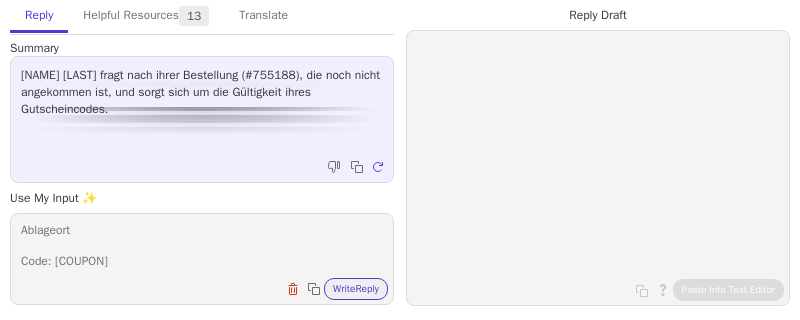 click on "DHL SendungSendungsnummer: 0 0 3 4 0 4 3 4 7 9 6 4 4 0 6 9 8 9 6 8
00340434796440698968
Zustellung erfolgreich.
Sa, 05.07.2025, 16:07 Uhr
Zugestellt an:
Ablageort
Code: GENUSS-JANINA-37ZG0" at bounding box center [202, 246] 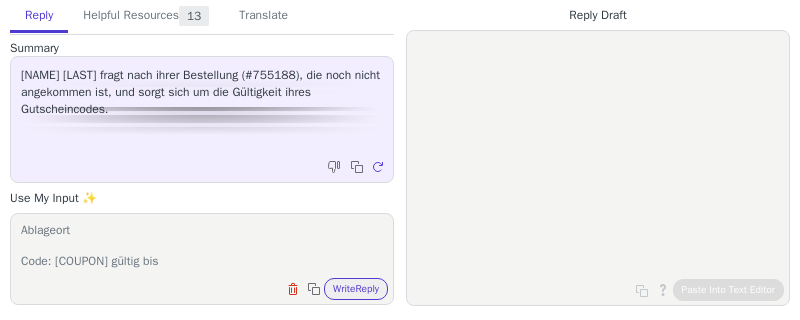 paste on "2025-07-18" 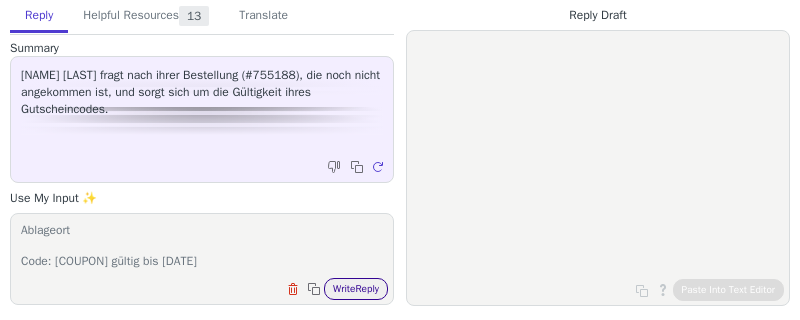 type on "DHL SendungSendungsnummer: 0 0 3 4 0 4 3 4 7 9 6 4 4 0 6 9 8 9 6 8
00340434796440698968
Zustellung erfolgreich.
Sa, 05.07.2025, 16:07 Uhr
Zugestellt an:
Ablageort
Code: GENUSS-JANINA-37ZG0 gültig bis 2025-07-18" 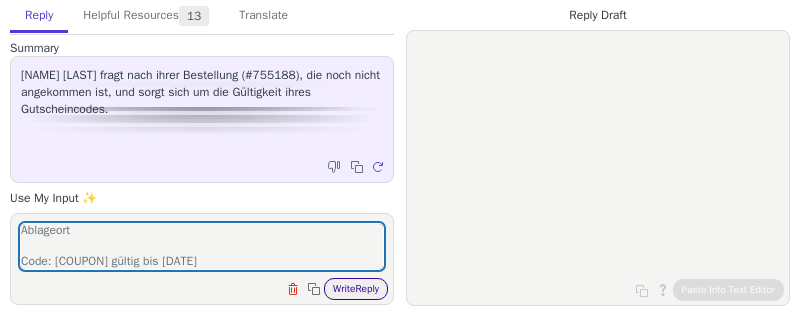 click on "Write  Reply" at bounding box center [356, 289] 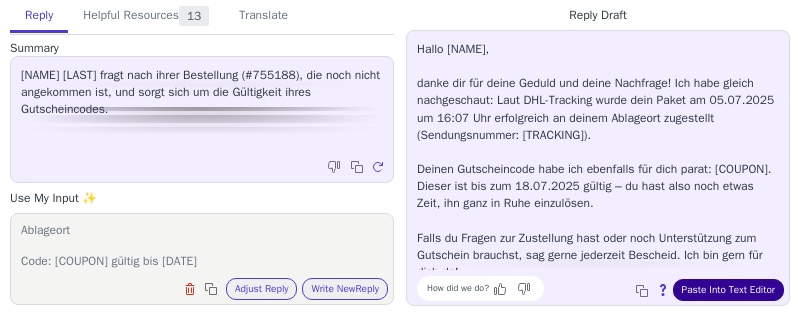 click on "Paste Into Text Editor" at bounding box center (728, 290) 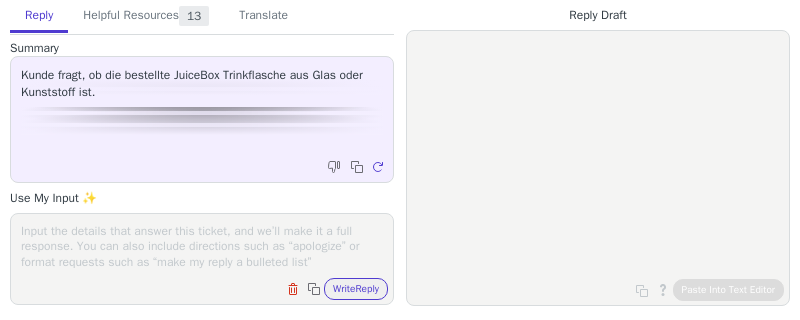 scroll, scrollTop: 0, scrollLeft: 0, axis: both 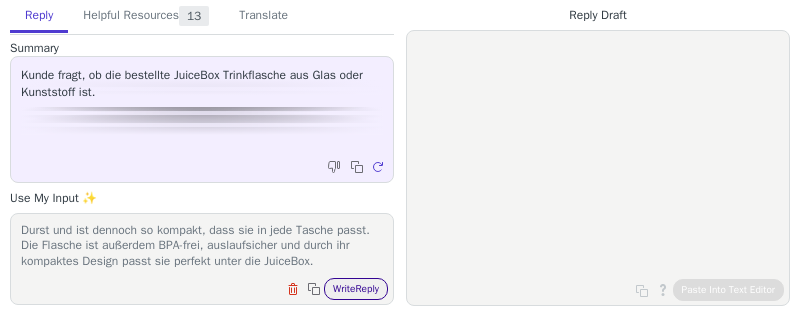 type on "Perfekt für jeden Tag
Mit 450 ml Fassungsvermögen hat sie die ideale Größe für deinen Durst und ist dennoch so kompakt, dass sie in jede Tasche passt. Die Flasche ist außerdem BPA-frei, auslaufsicher und durch ihr kompaktes Design passt sie perfekt unter die JuiceBox." 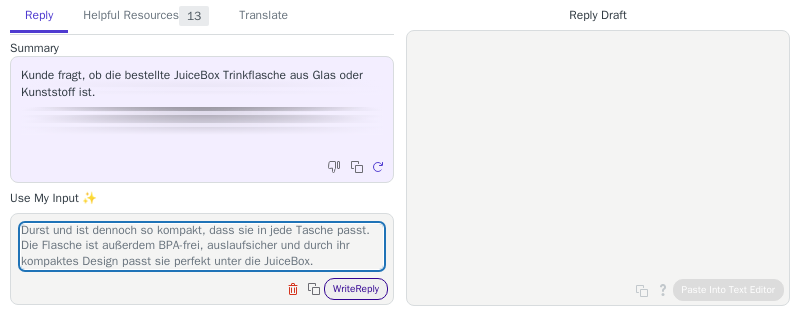 click on "Write  Reply" at bounding box center (356, 289) 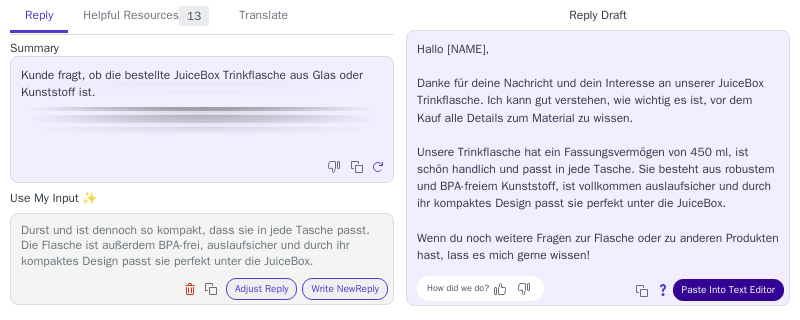 click on "Paste Into Text Editor" at bounding box center [728, 290] 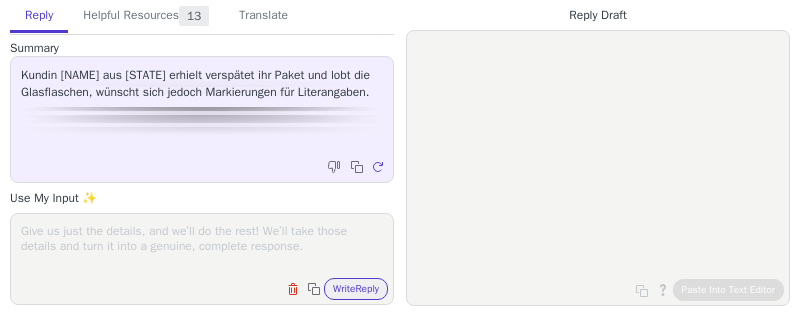 scroll, scrollTop: 0, scrollLeft: 0, axis: both 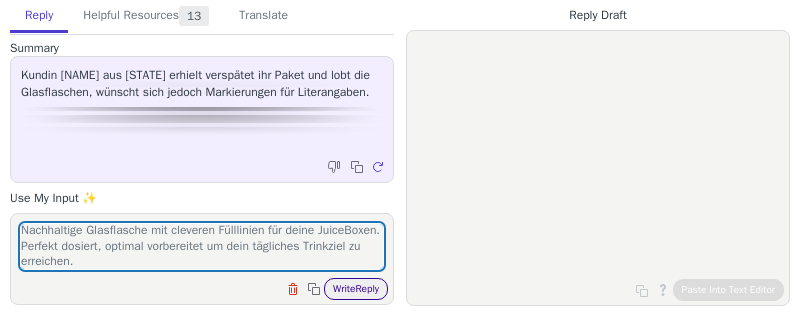 click on "Write  Reply" at bounding box center (356, 289) 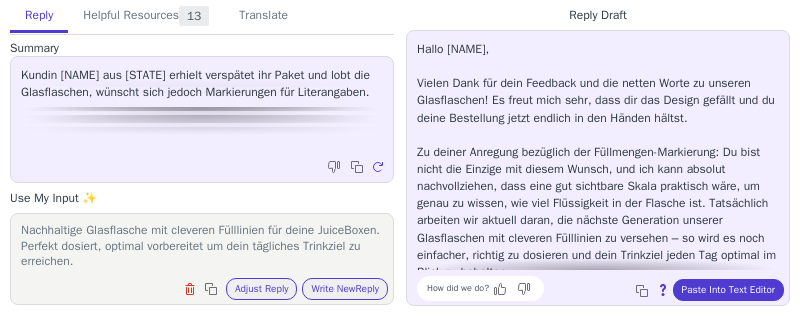 click on "JuiceBox™ Glastrinkflasche
Nachhaltige Glasflasche mit cleveren Fülllinien für deine JuiceBoxen. Perfekt dosiert, optimal vorbereitet um dein tägliches Trinkziel zu erreichen." at bounding box center (202, 246) 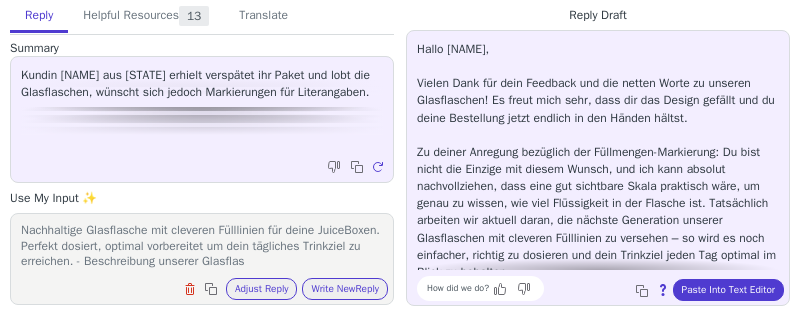 scroll, scrollTop: 31, scrollLeft: 0, axis: vertical 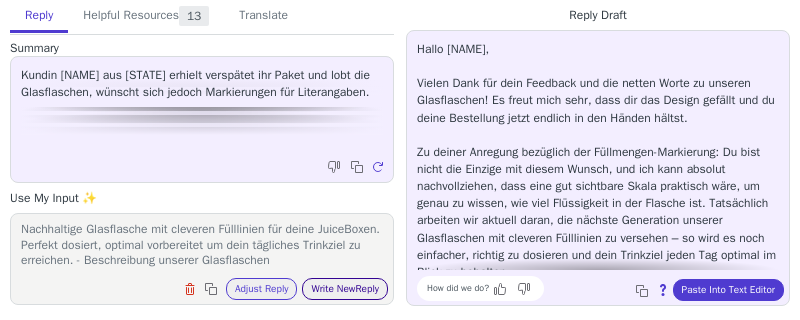 type on "JuiceBox™ Glastrinkflasche
Nachhaltige Glasflasche mit cleveren Fülllinien für deine JuiceBoxen. Perfekt dosiert, optimal vorbereitet um dein tägliches Trinkziel zu erreichen. - Beschreibung unserer Glasflaschen" 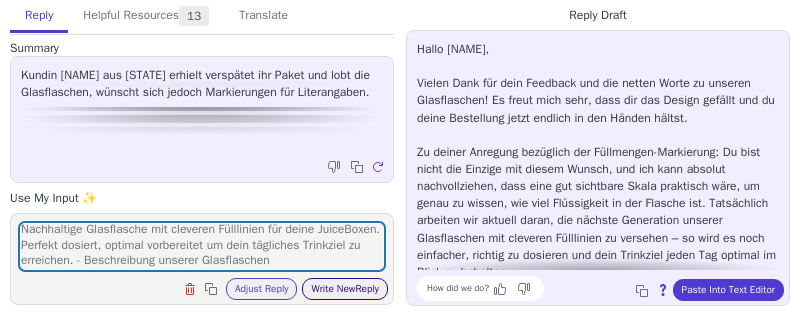 click on "Write New  Reply" at bounding box center (345, 289) 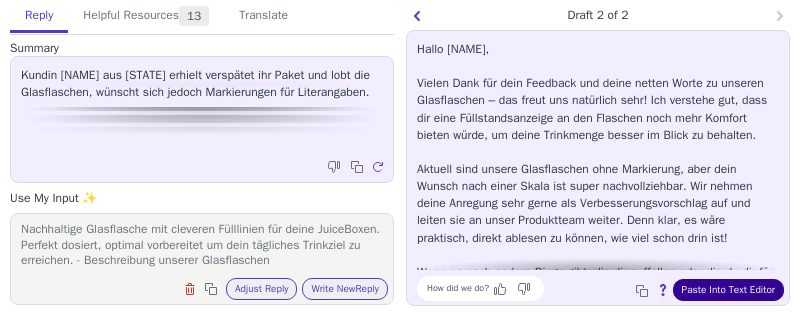 click on "Paste Into Text Editor" at bounding box center (728, 290) 